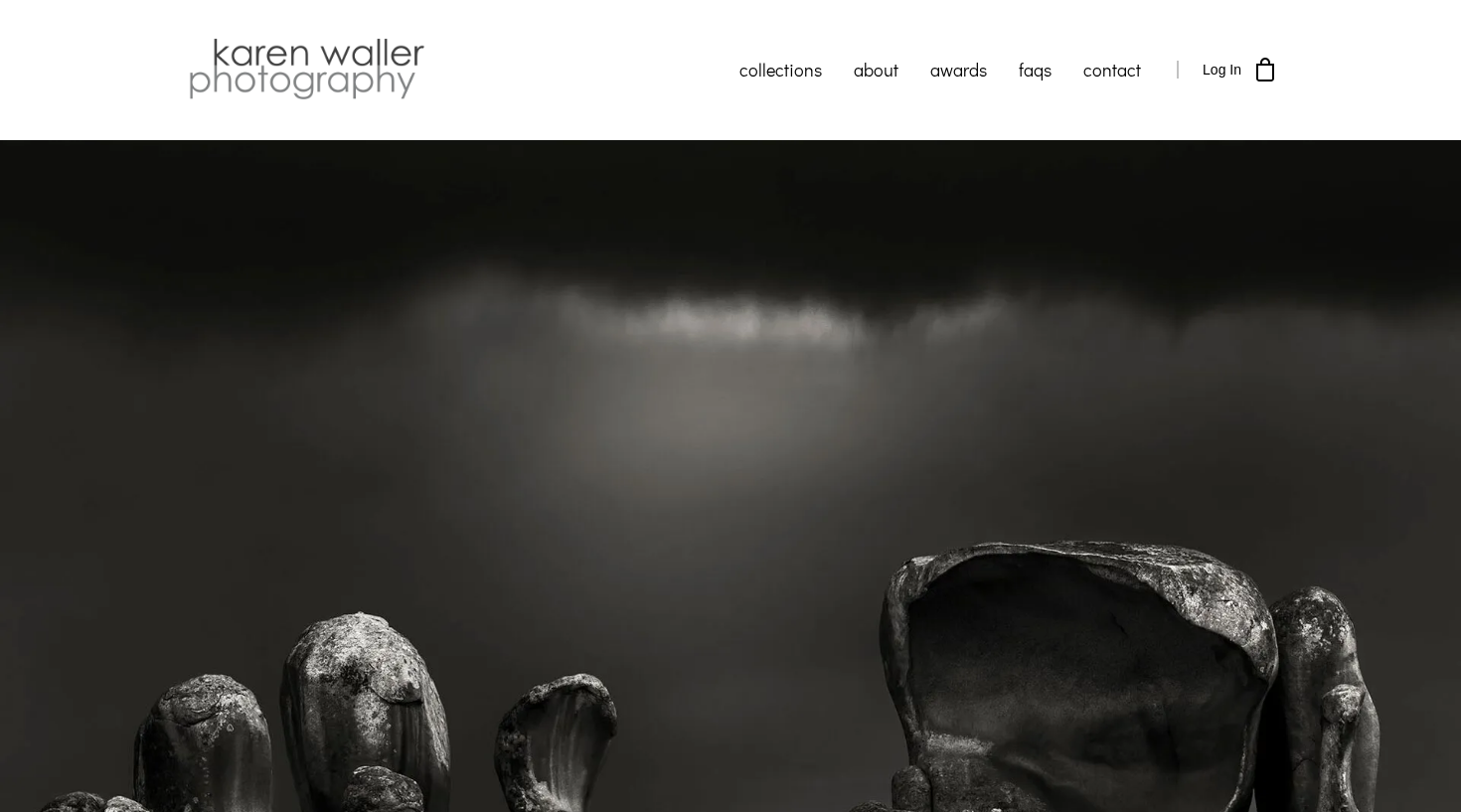 scroll, scrollTop: 0, scrollLeft: 0, axis: both 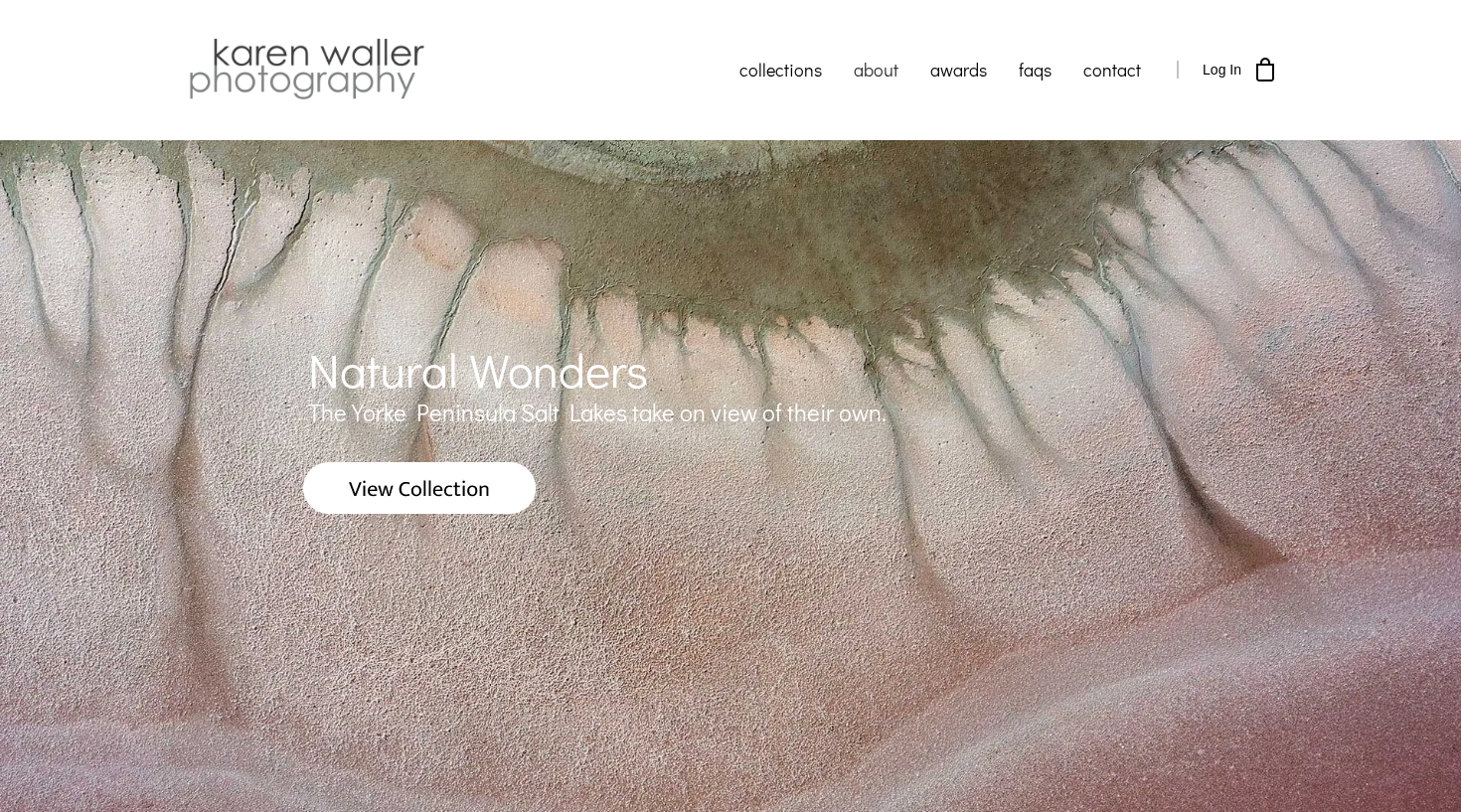 click on "about" at bounding box center (876, 70) 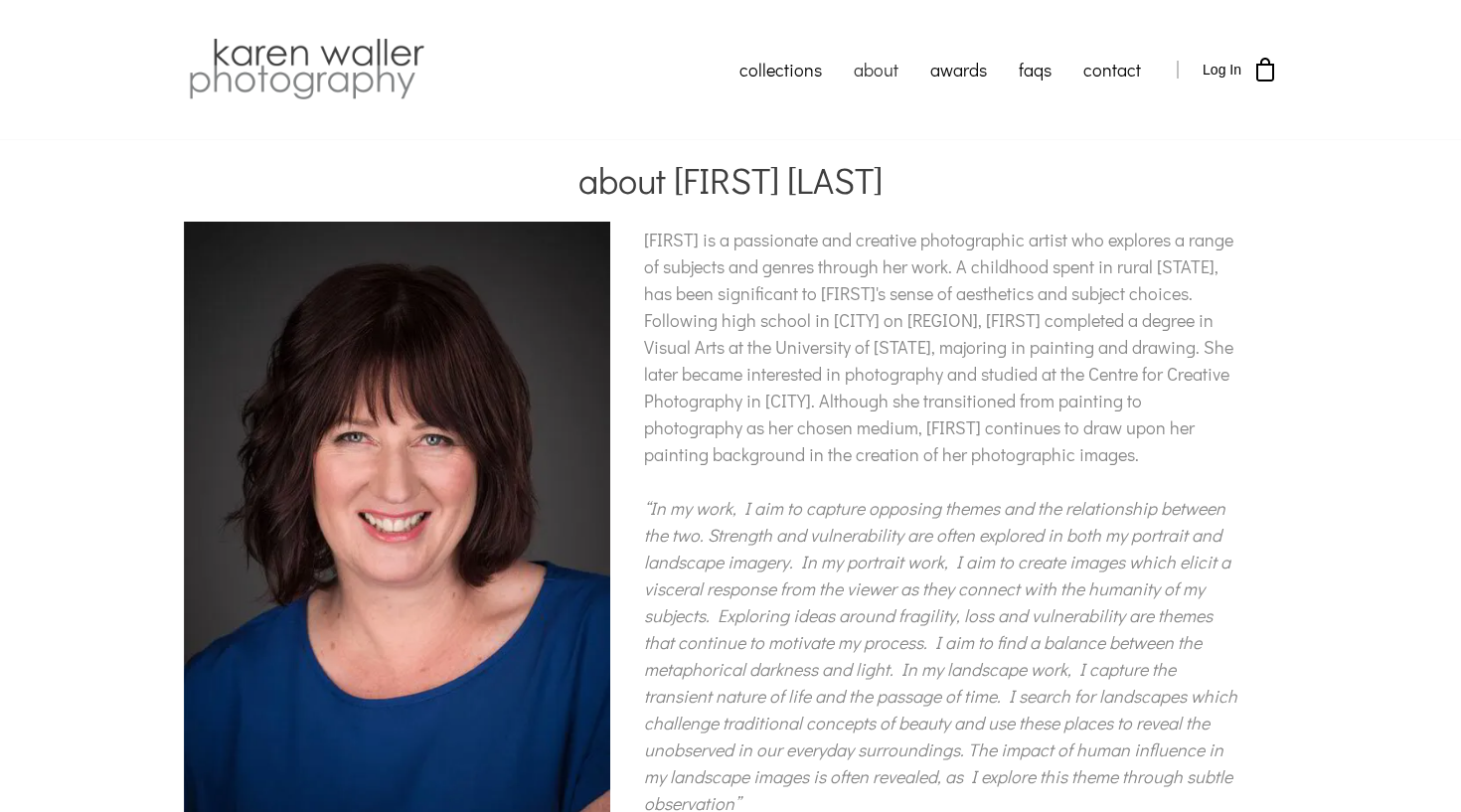 scroll, scrollTop: 0, scrollLeft: 0, axis: both 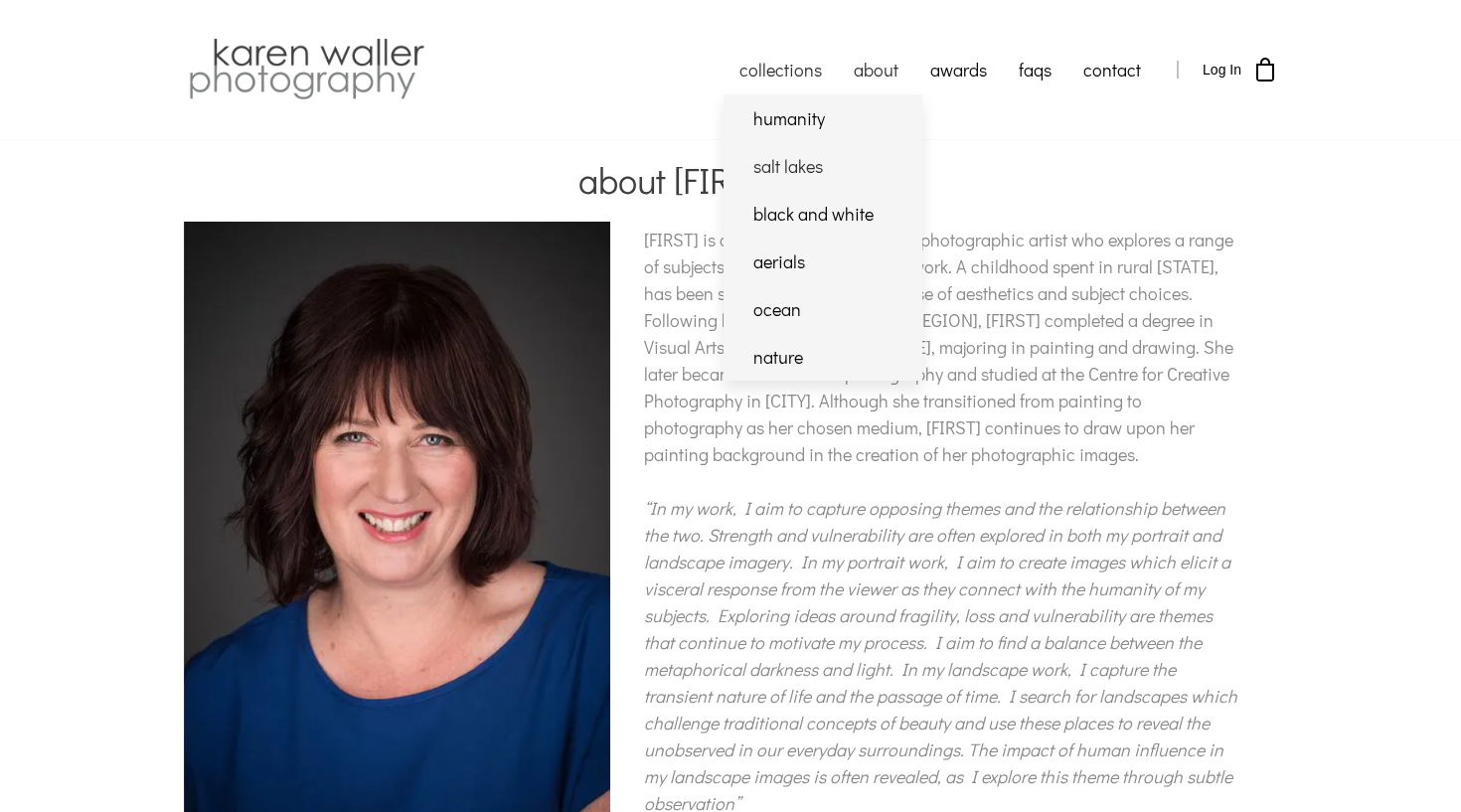 click on "salt lakes" at bounding box center [823, 166] 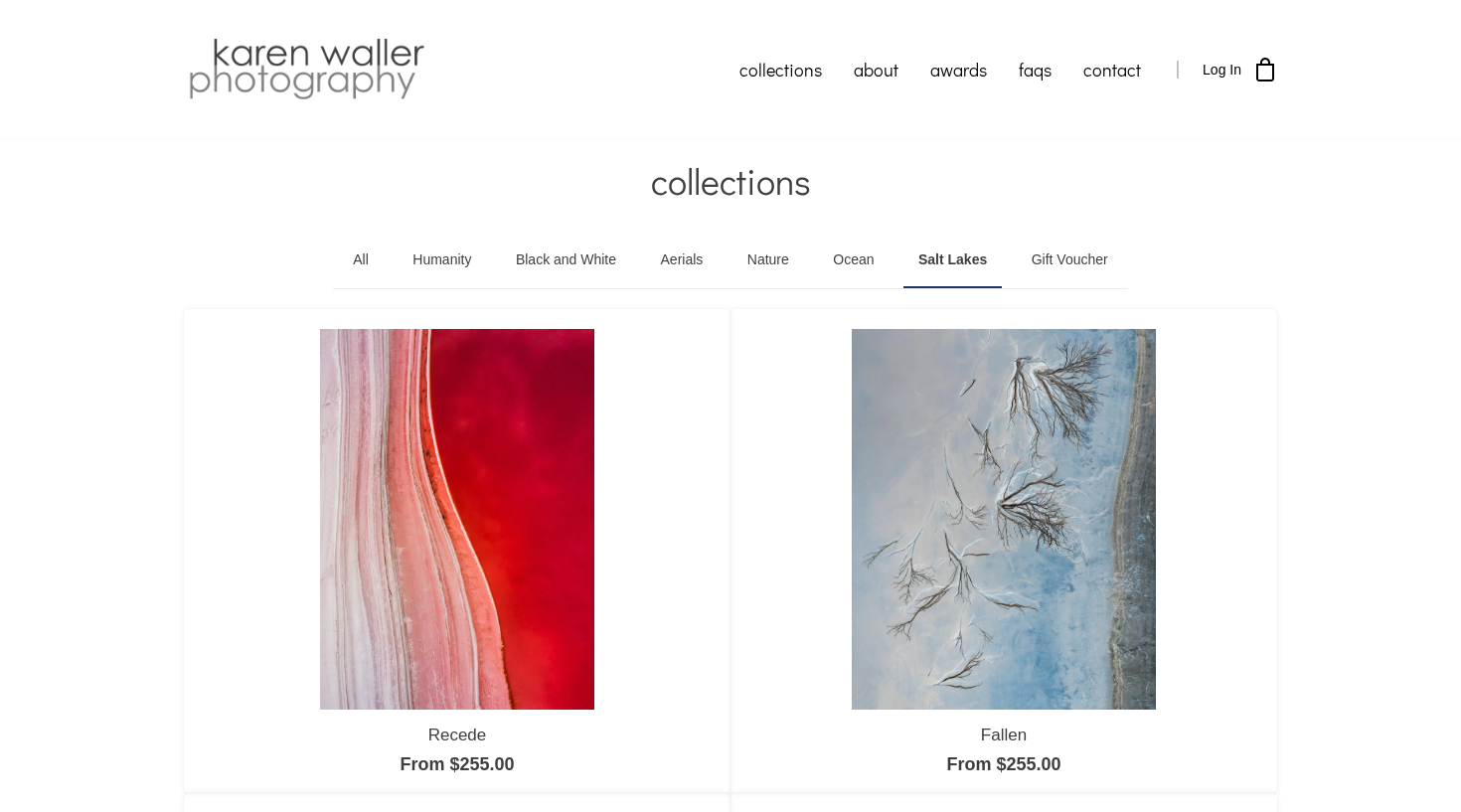scroll, scrollTop: 0, scrollLeft: 0, axis: both 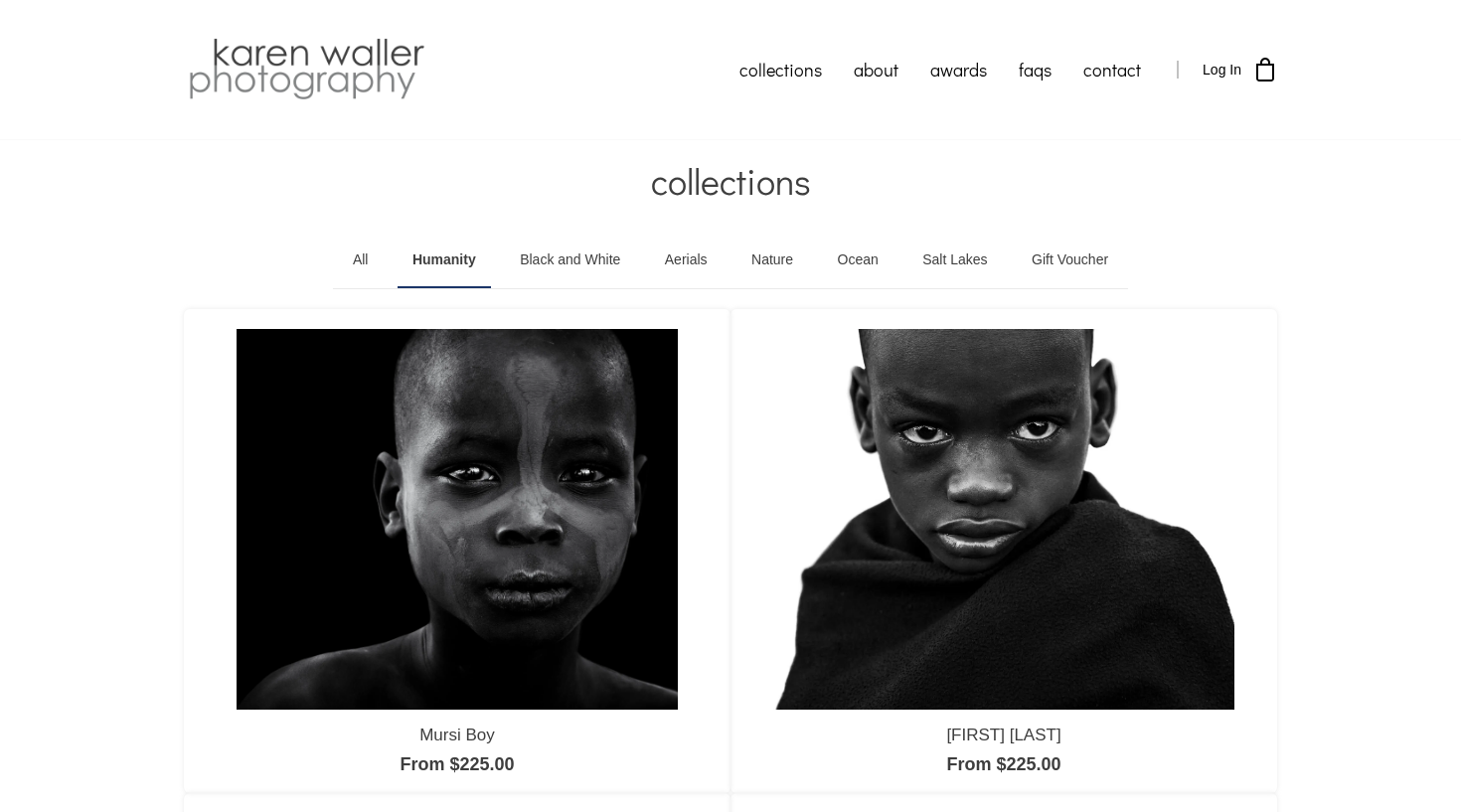 click on "Black and White" at bounding box center [569, 260] 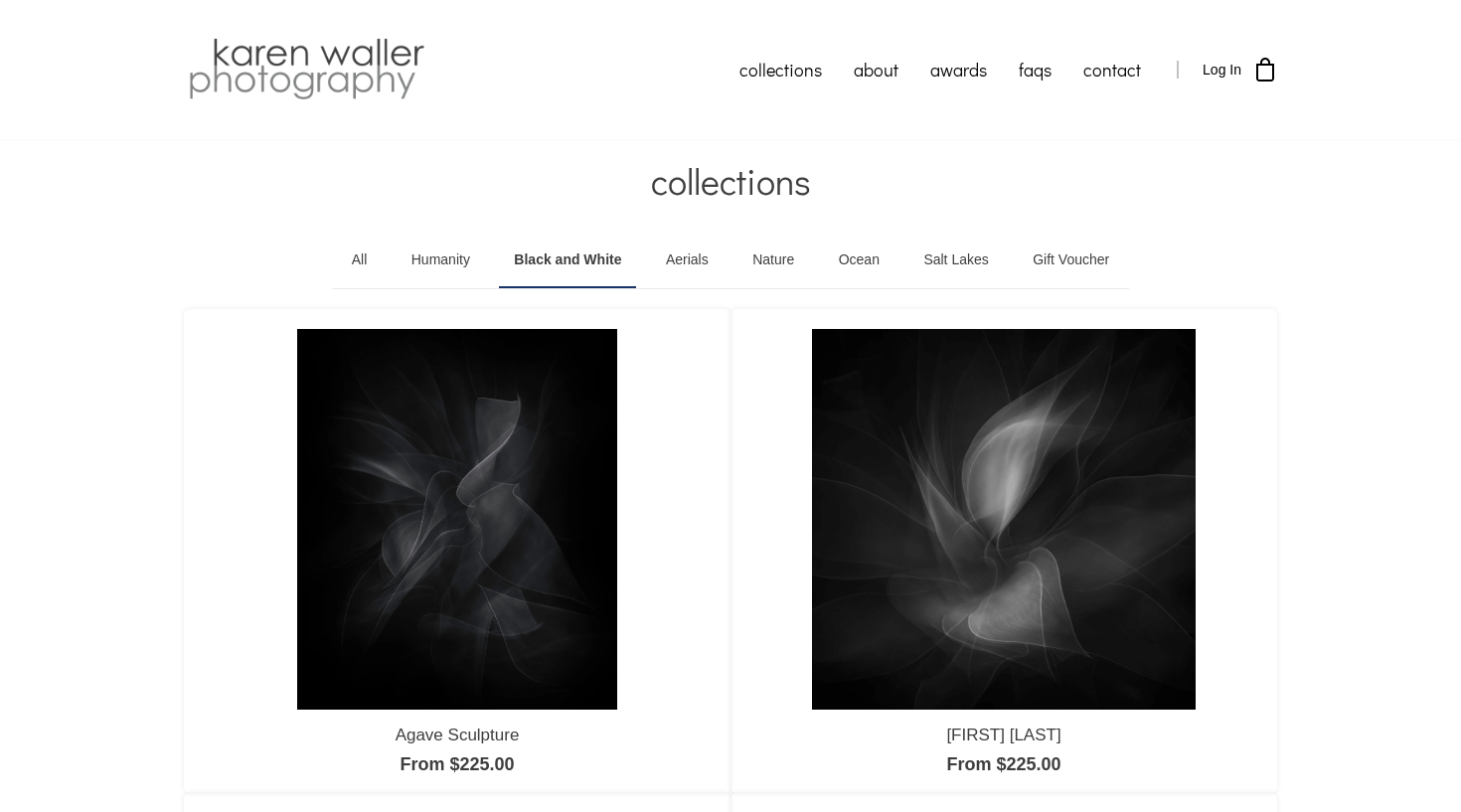 scroll, scrollTop: 0, scrollLeft: 0, axis: both 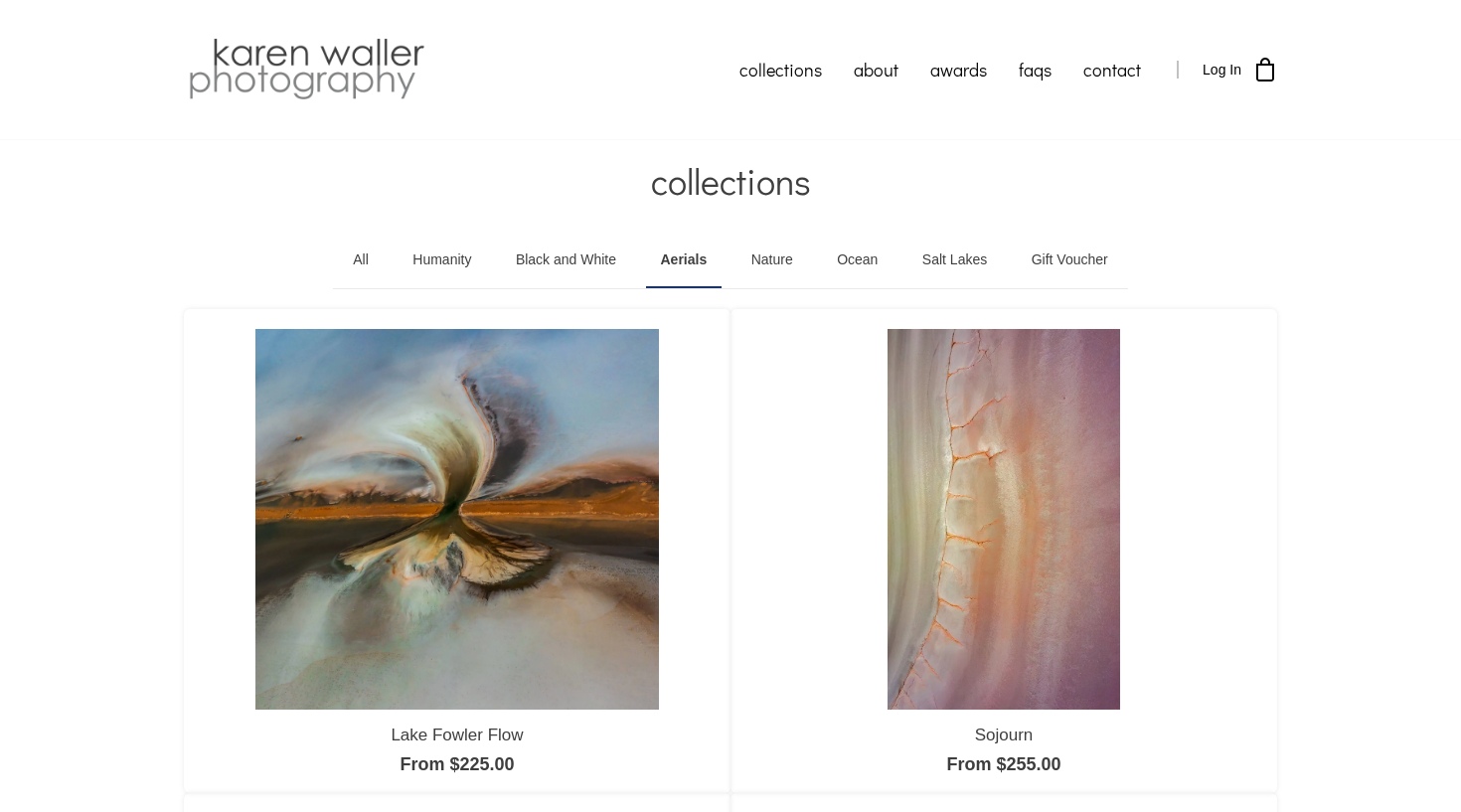 click on "Nature" at bounding box center [772, 260] 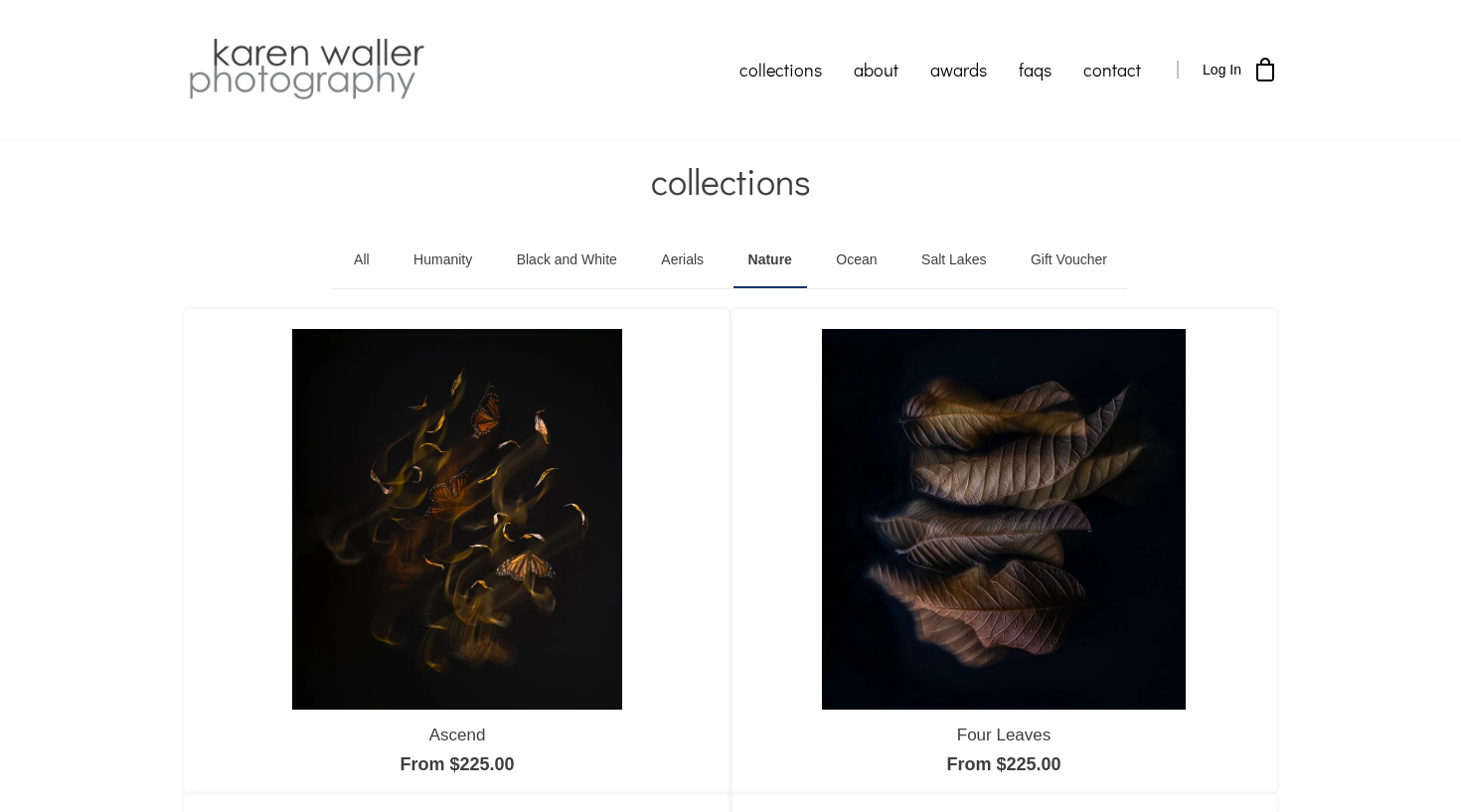 scroll, scrollTop: 0, scrollLeft: 0, axis: both 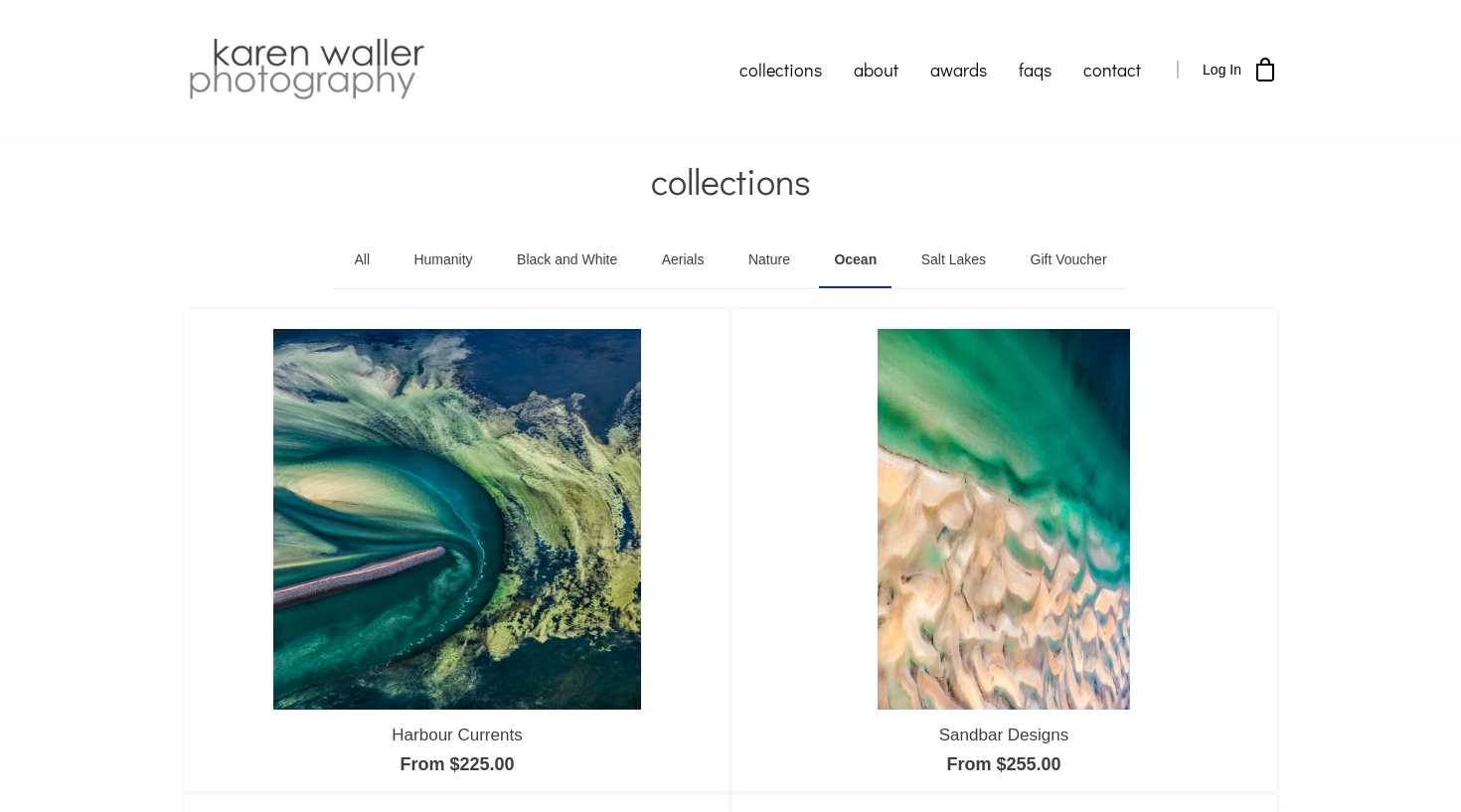 click on "Gift Voucher" at bounding box center [1068, 260] 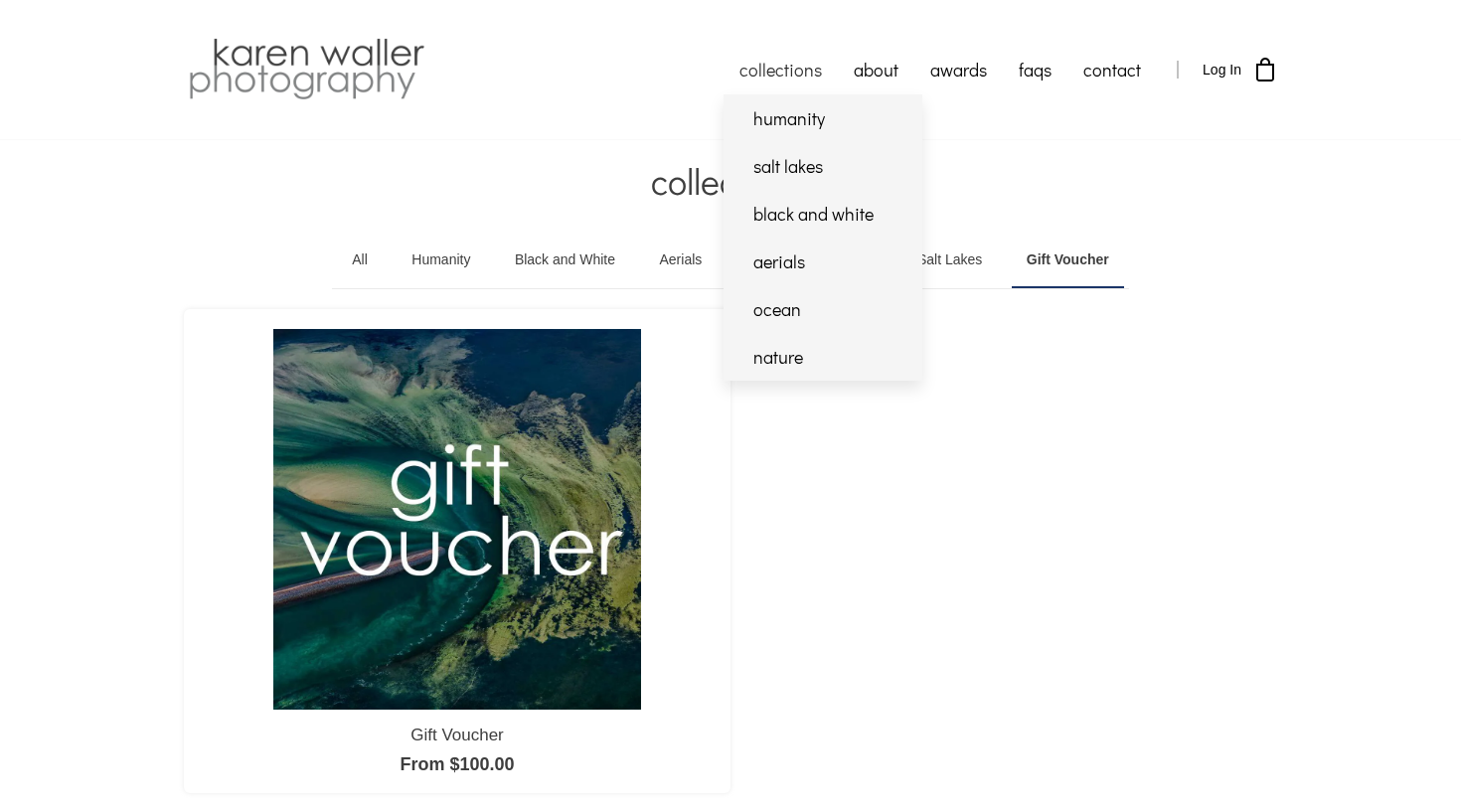 scroll, scrollTop: 0, scrollLeft: 0, axis: both 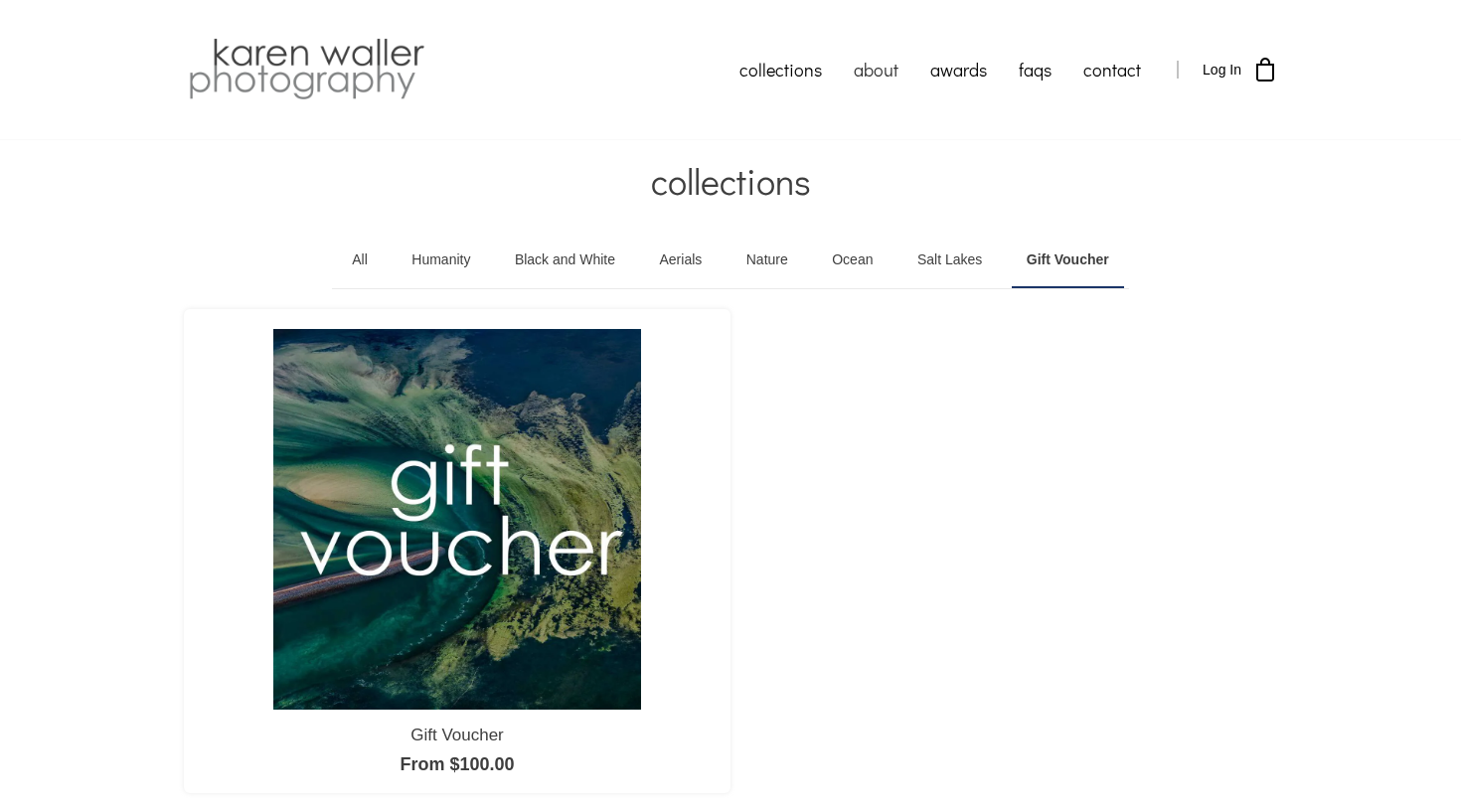 click on "about" at bounding box center (876, 70) 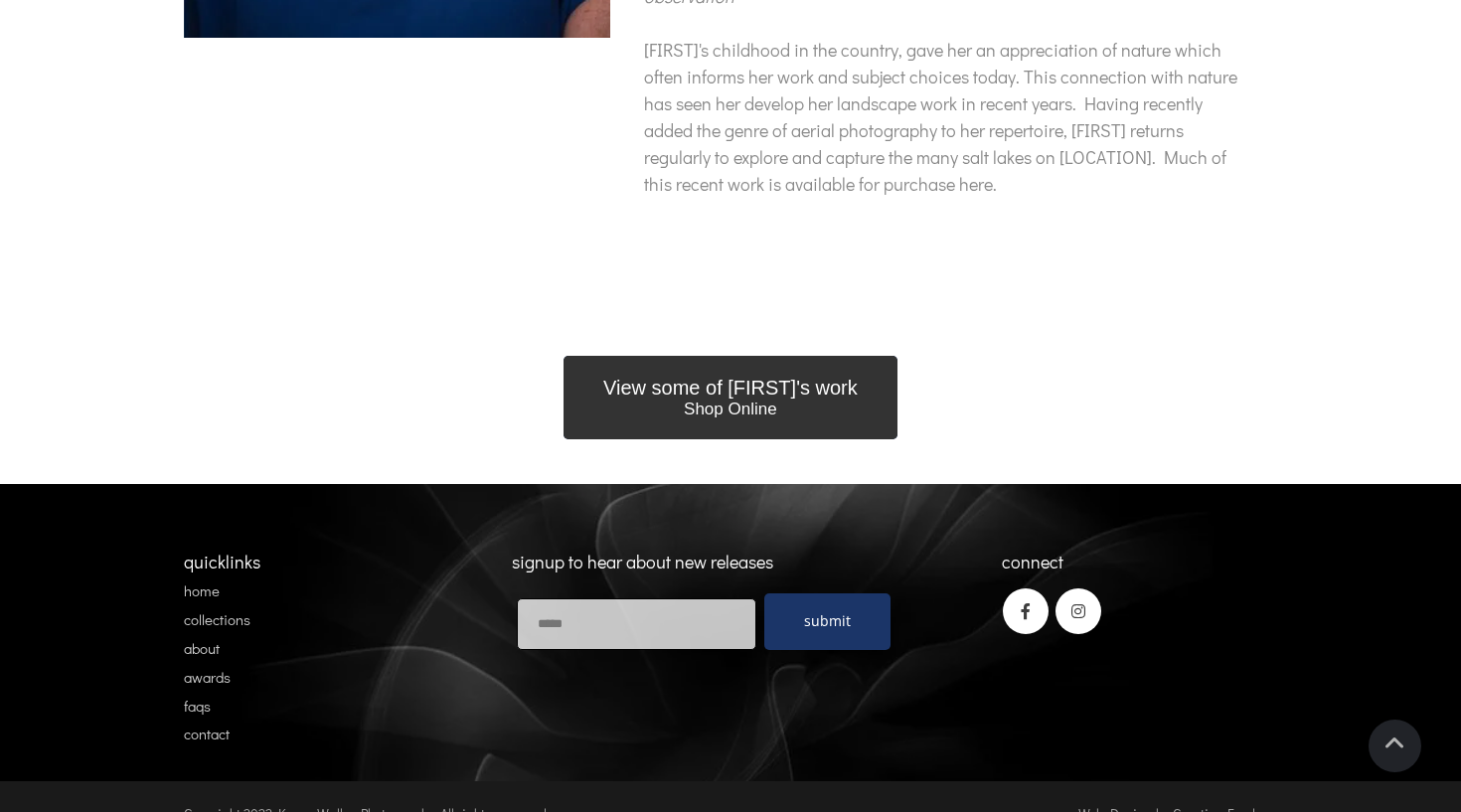 scroll, scrollTop: 806, scrollLeft: 0, axis: vertical 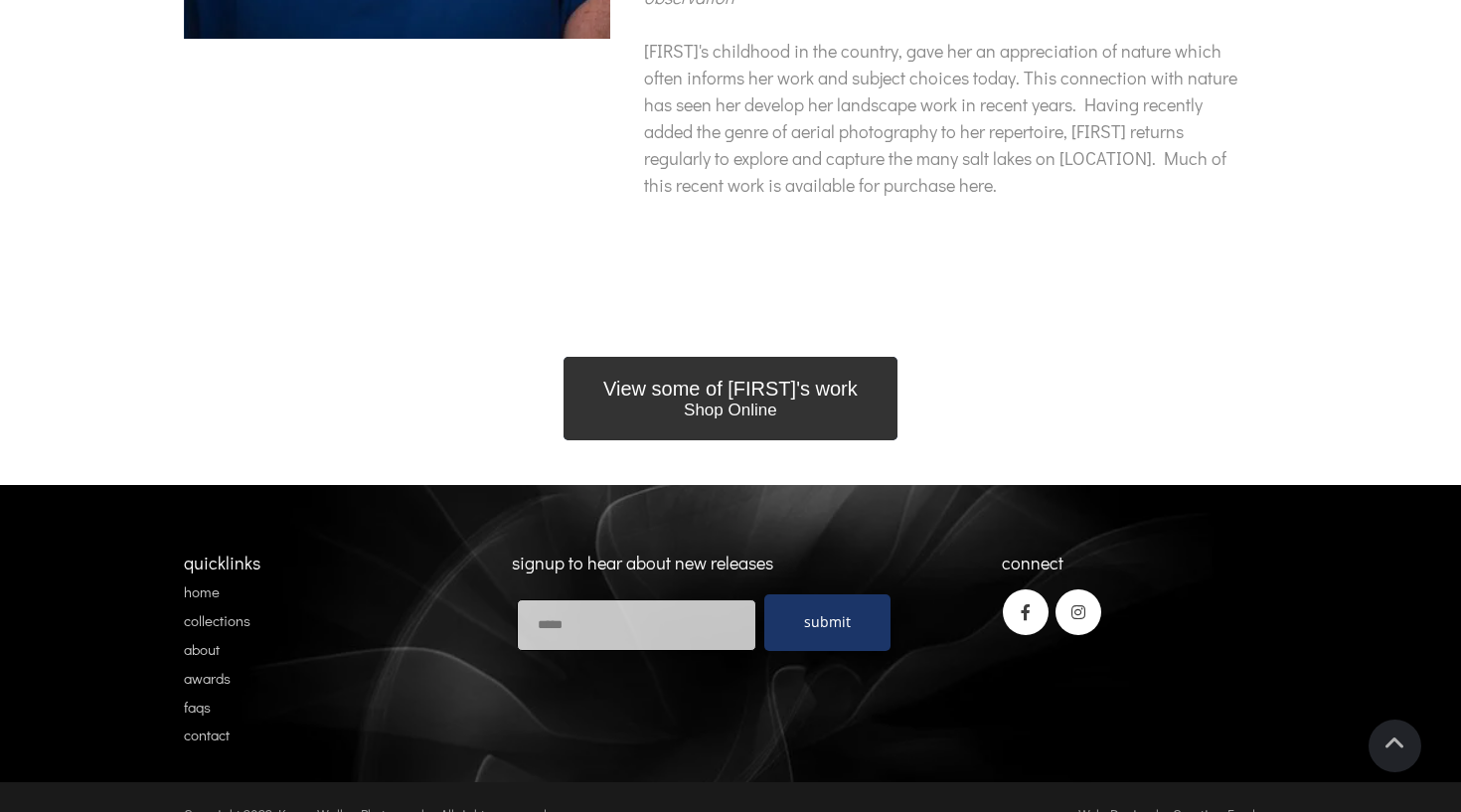 click on "View some of [FIRST]'s work" at bounding box center (730, 389) 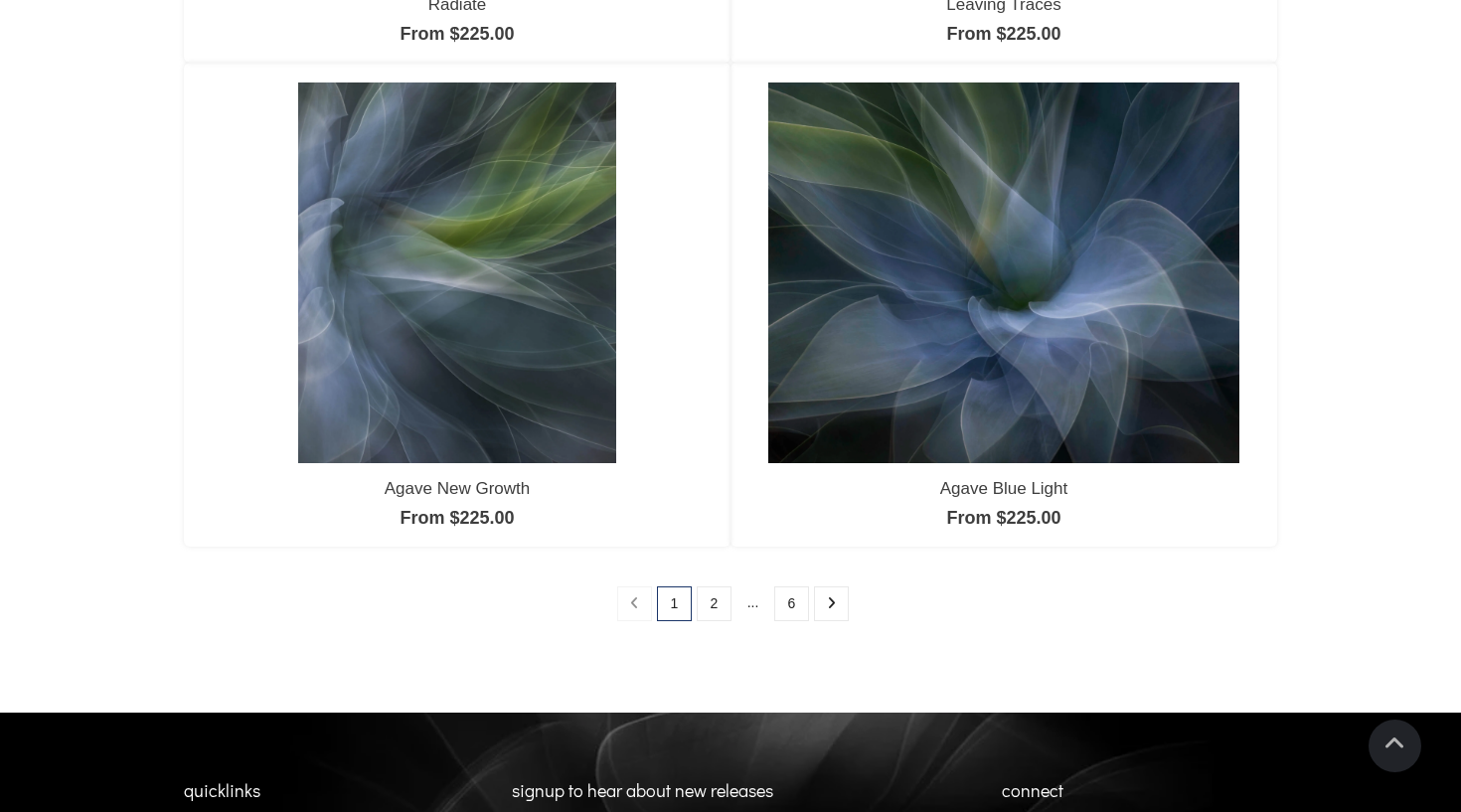 scroll, scrollTop: 1702, scrollLeft: 0, axis: vertical 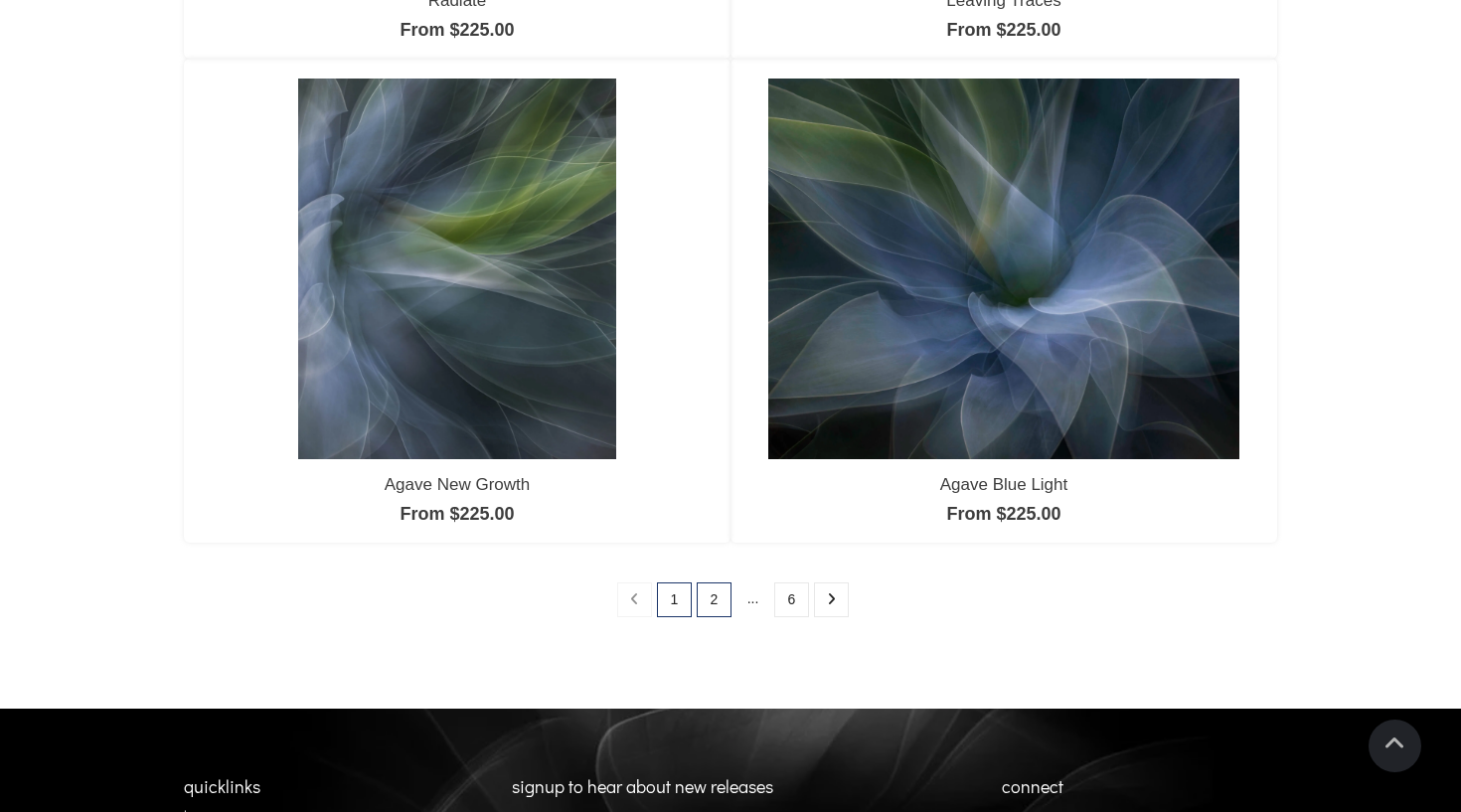click on "2" at bounding box center [714, 599] 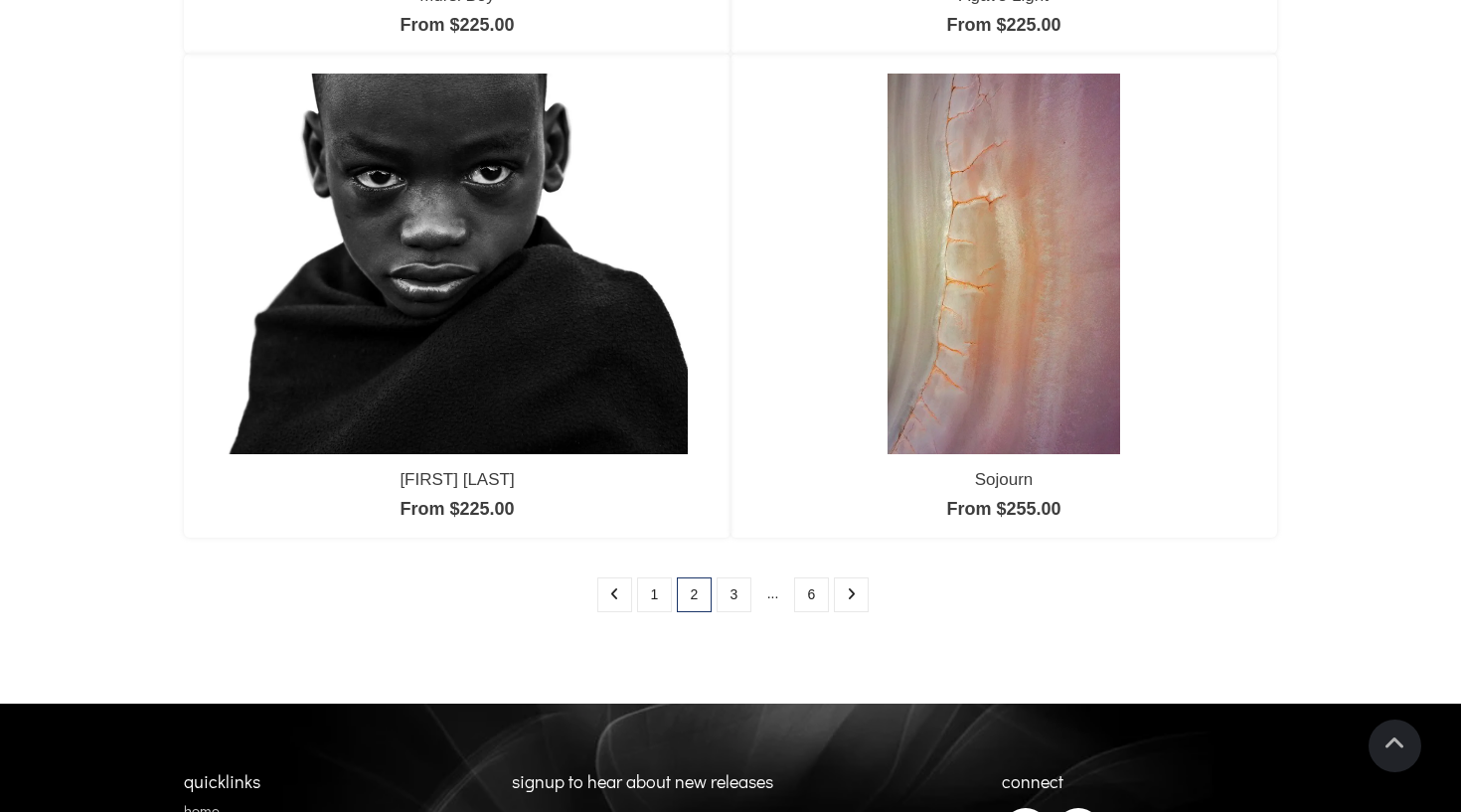 scroll, scrollTop: 1713, scrollLeft: 0, axis: vertical 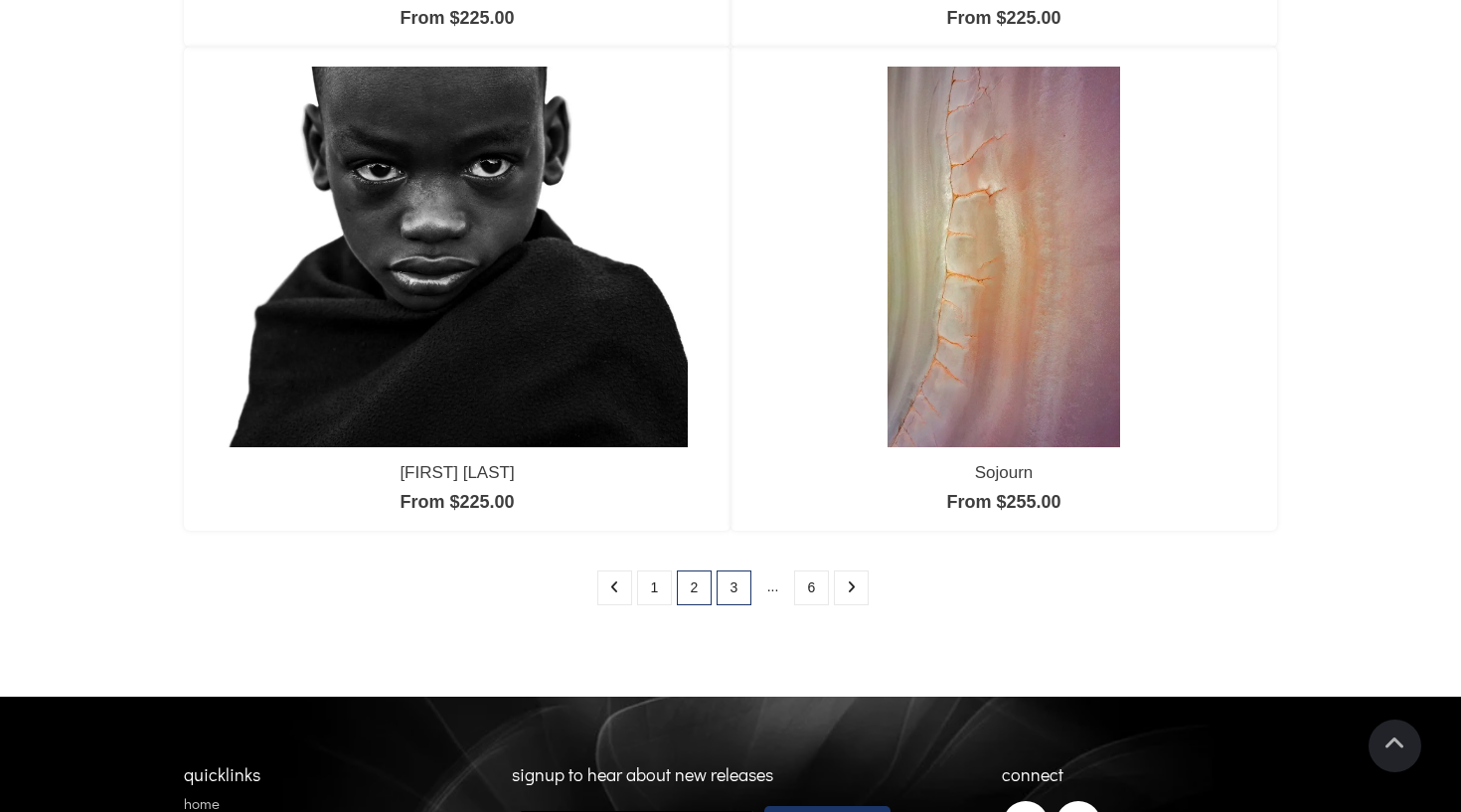 click on "3" at bounding box center [733, 587] 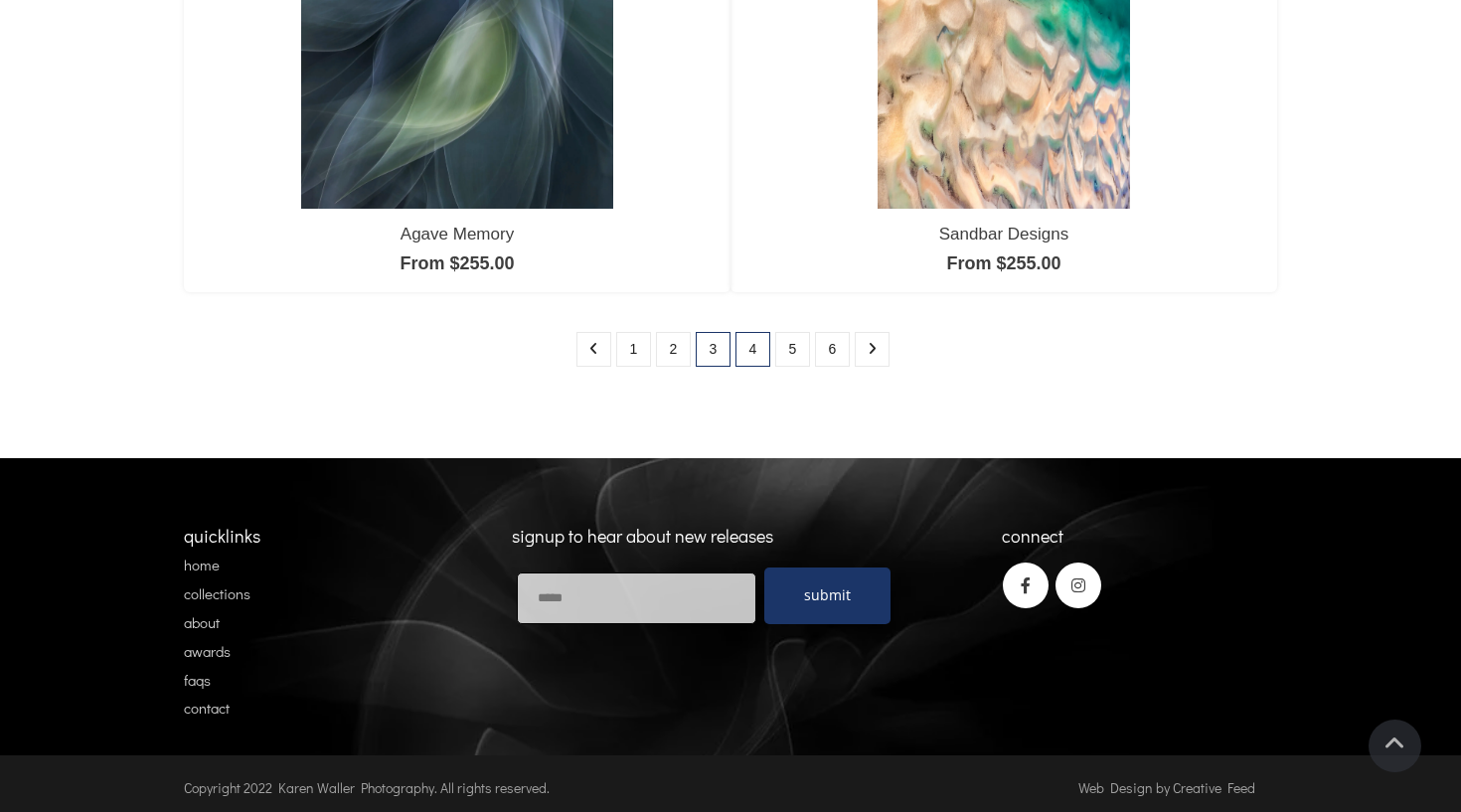 scroll, scrollTop: 1951, scrollLeft: 0, axis: vertical 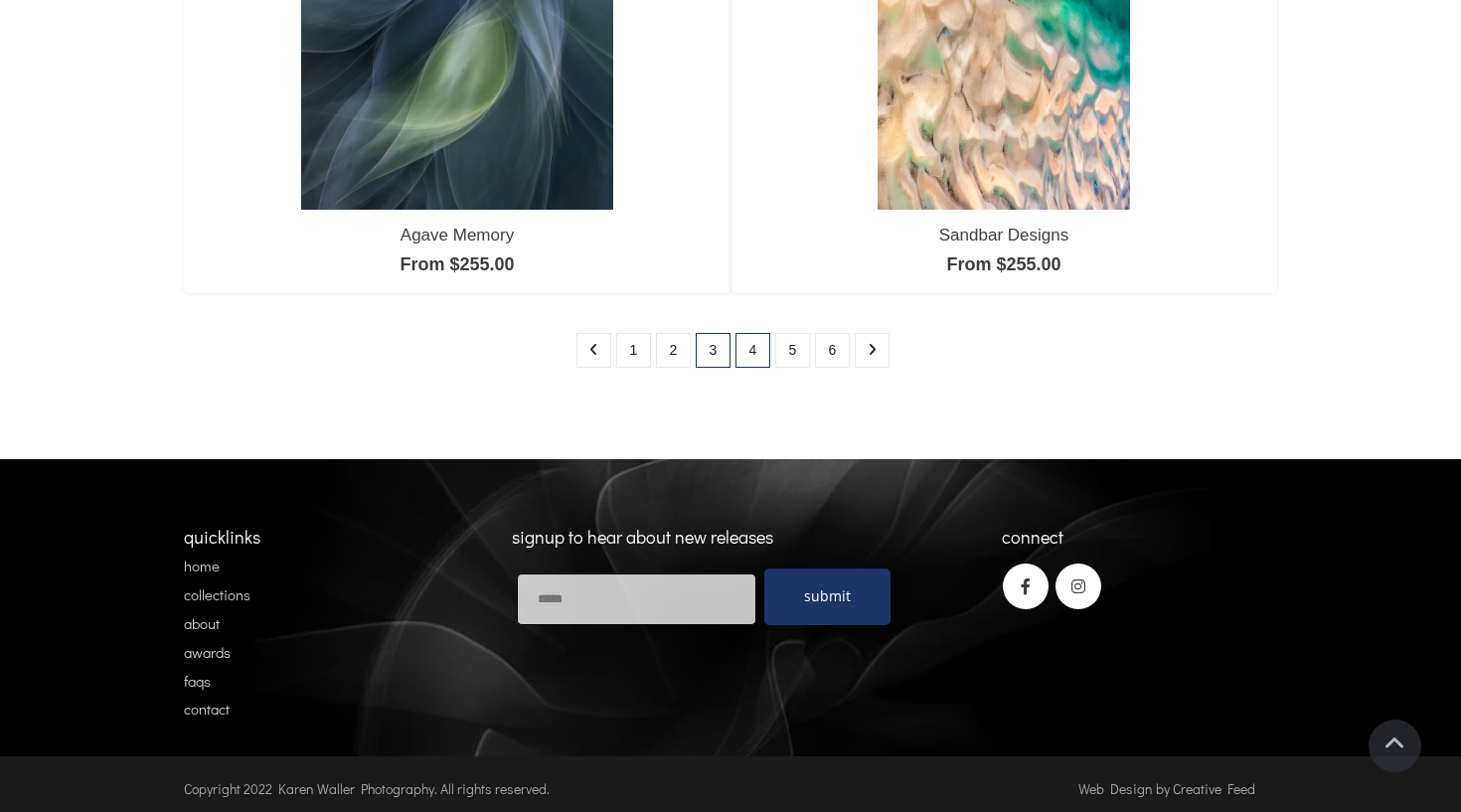 click on "4" at bounding box center (752, 350) 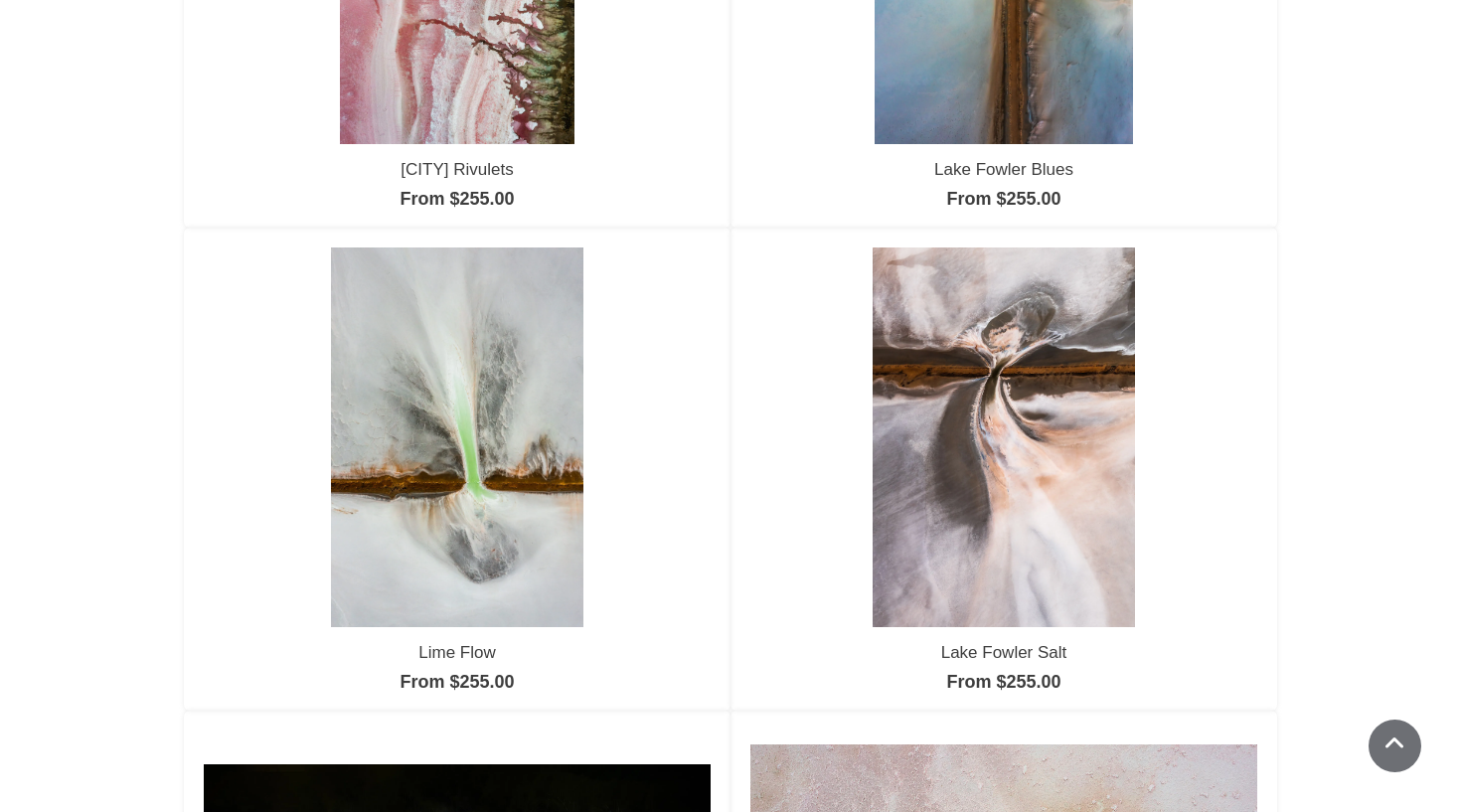 scroll, scrollTop: 1056, scrollLeft: 0, axis: vertical 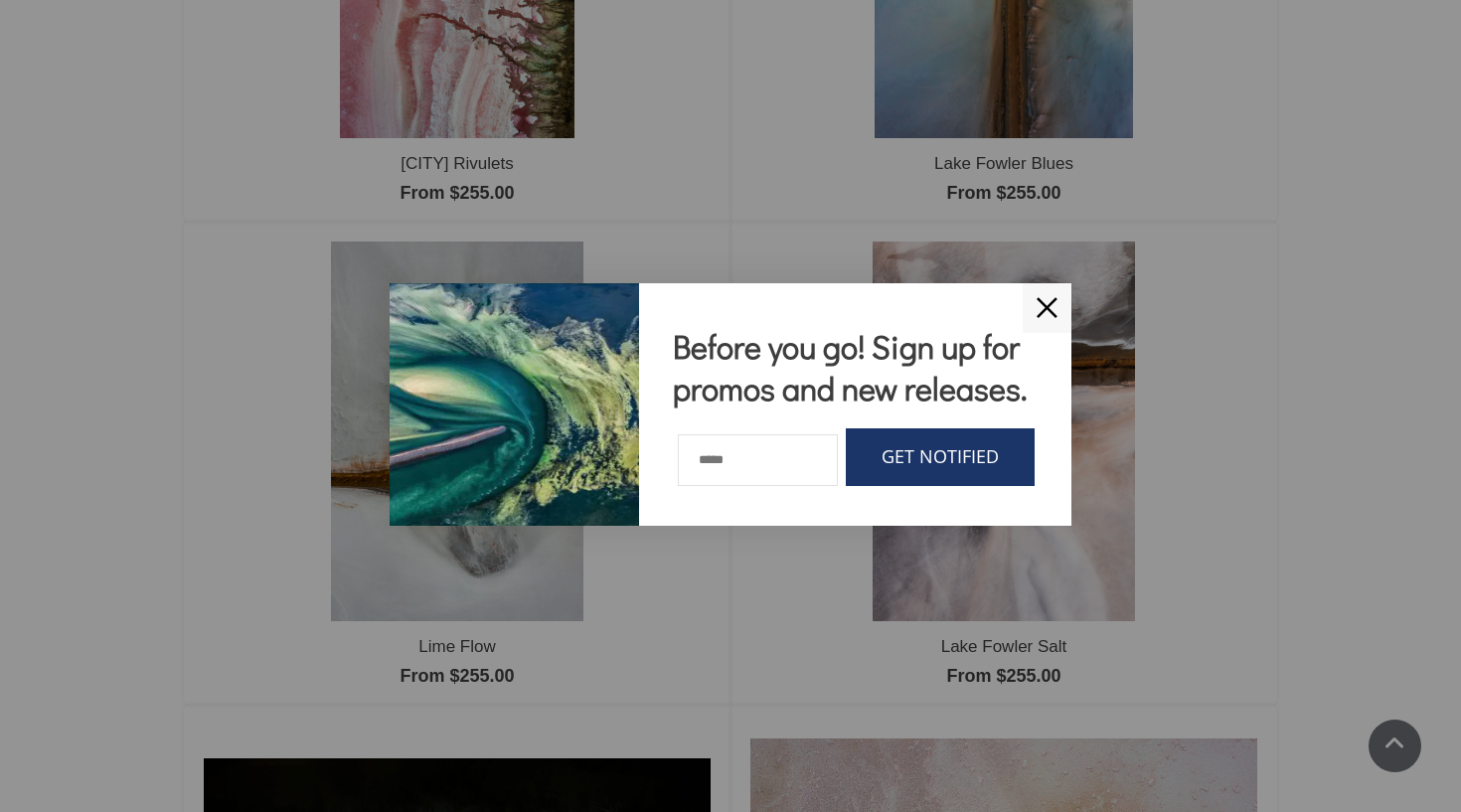 click on "✕" at bounding box center [1047, 308] 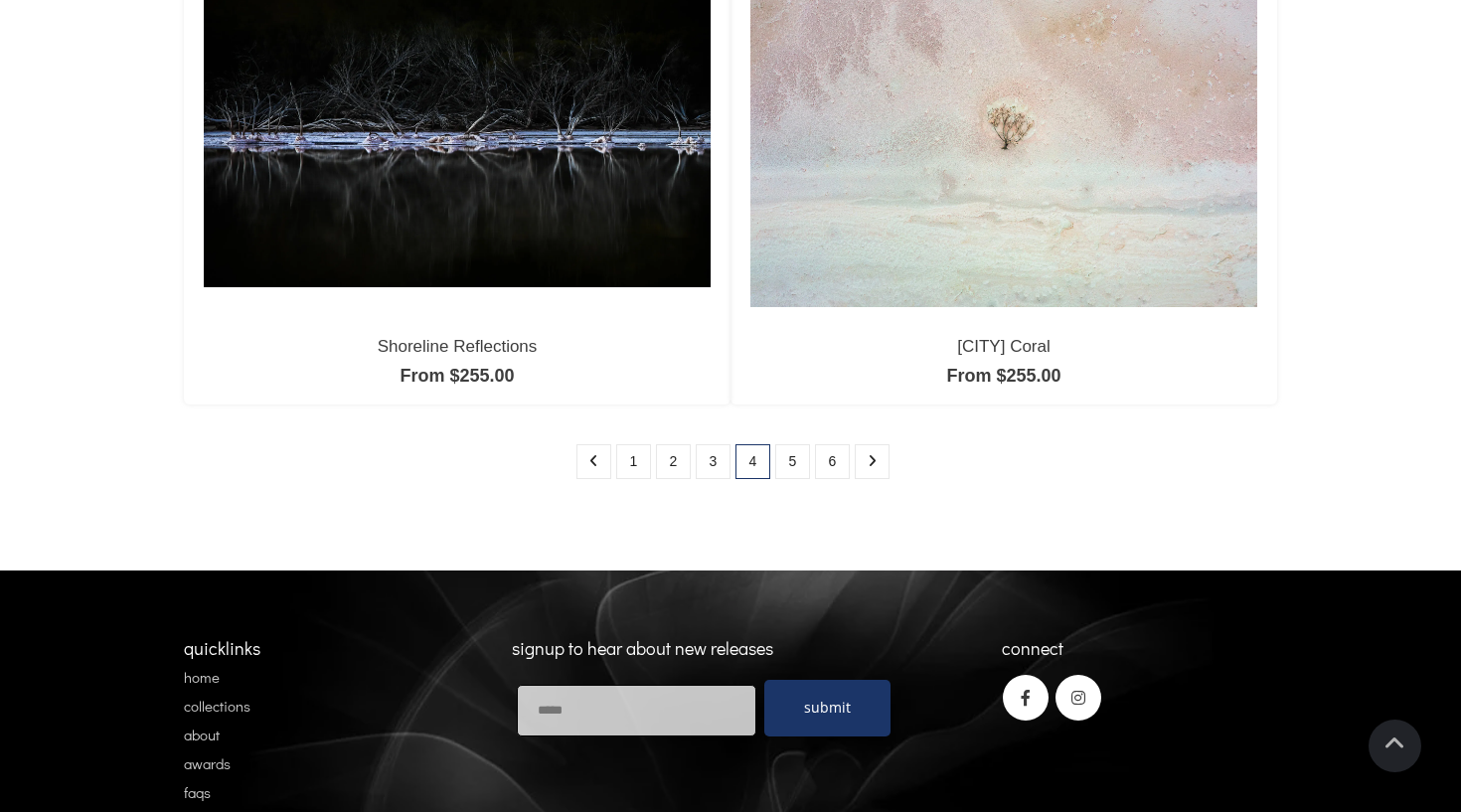 scroll, scrollTop: 1847, scrollLeft: 0, axis: vertical 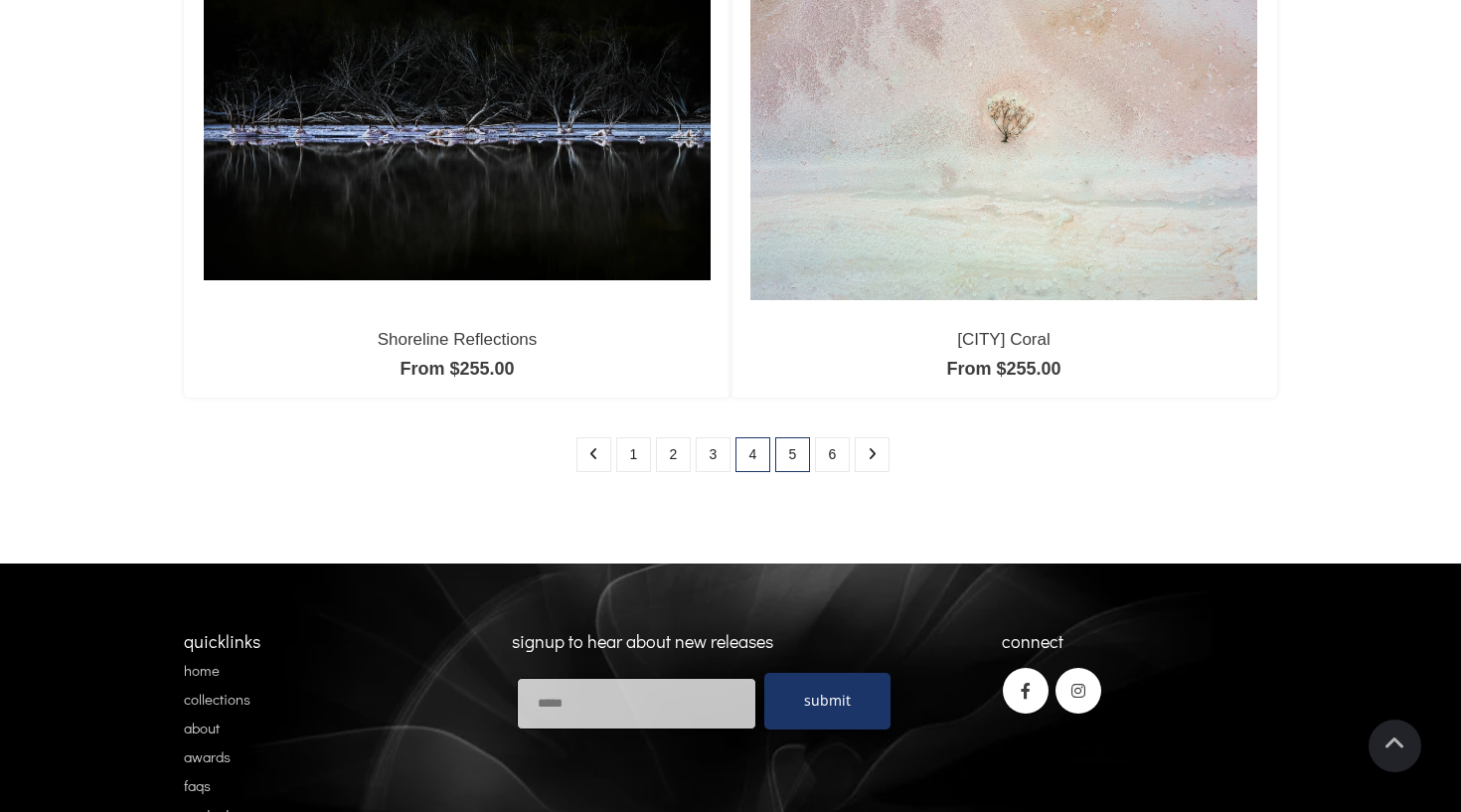 click on "5" at bounding box center [792, 454] 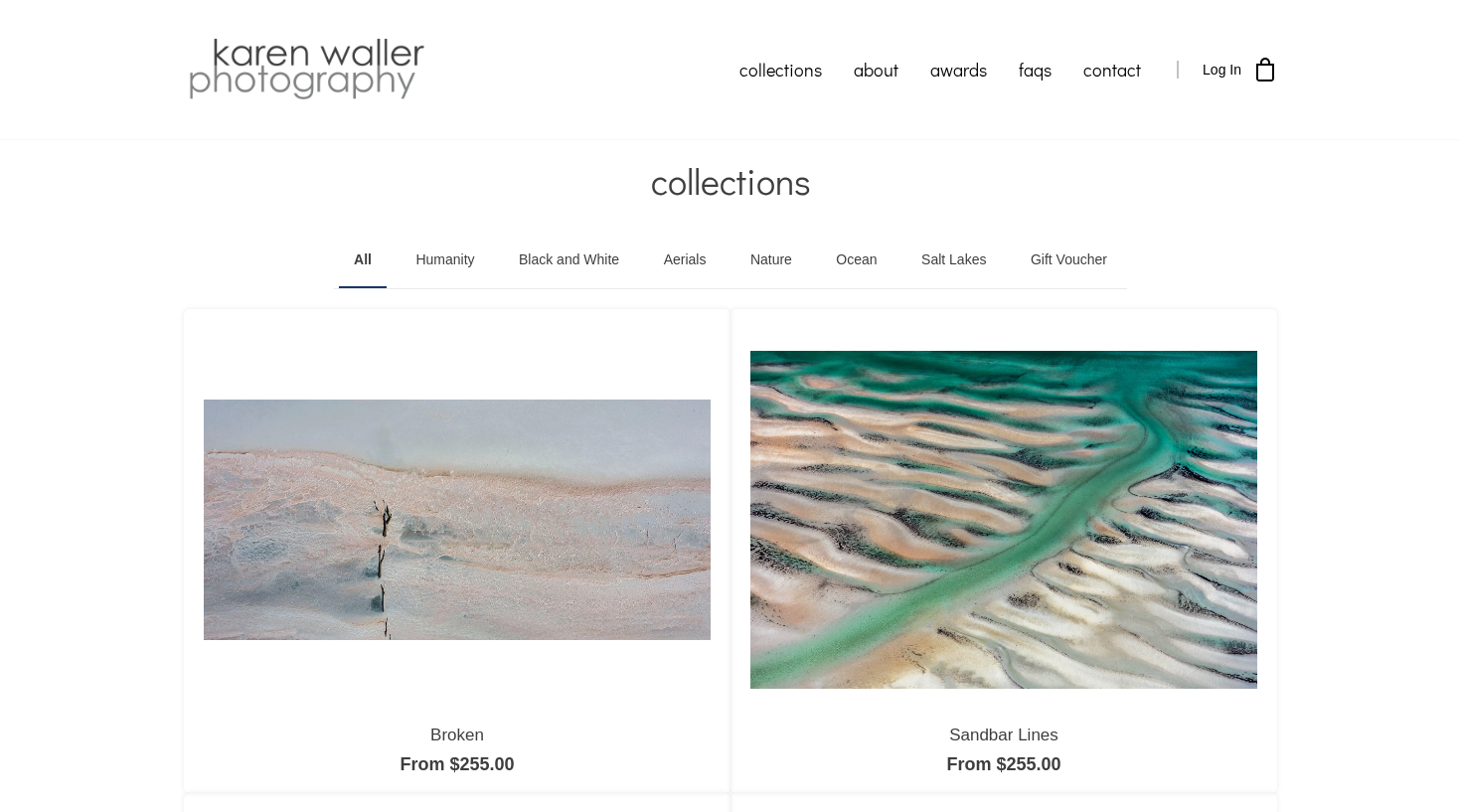 scroll, scrollTop: 0, scrollLeft: 0, axis: both 